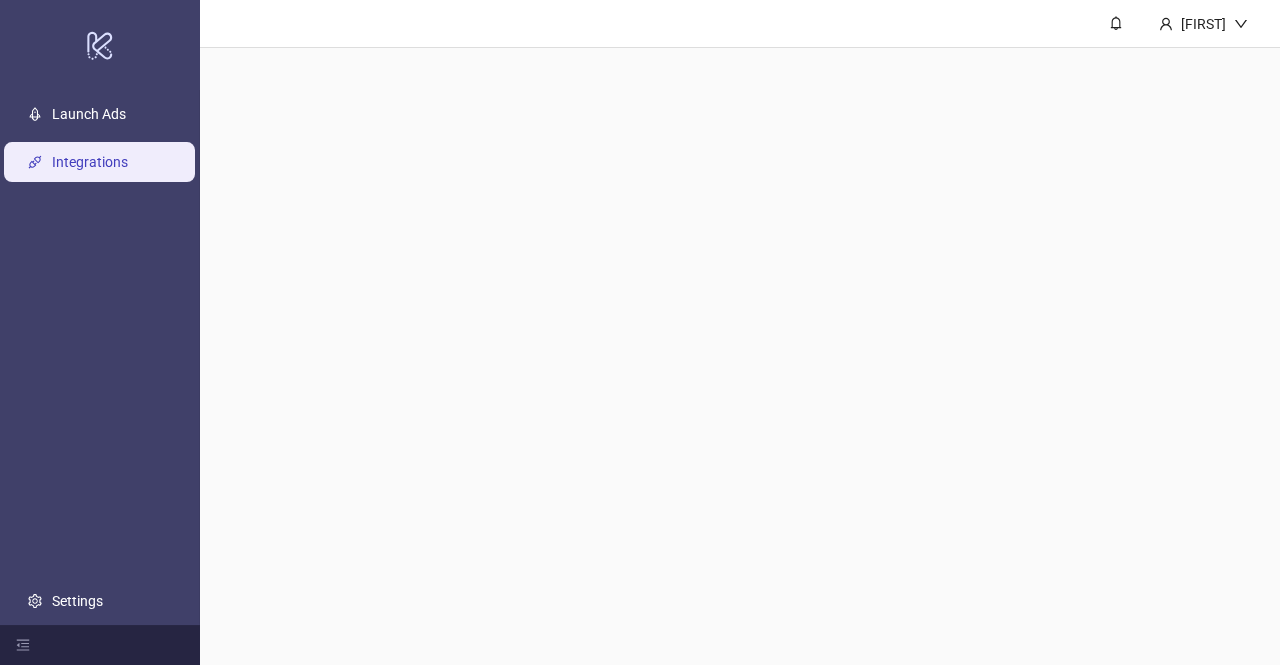 scroll, scrollTop: 0, scrollLeft: 0, axis: both 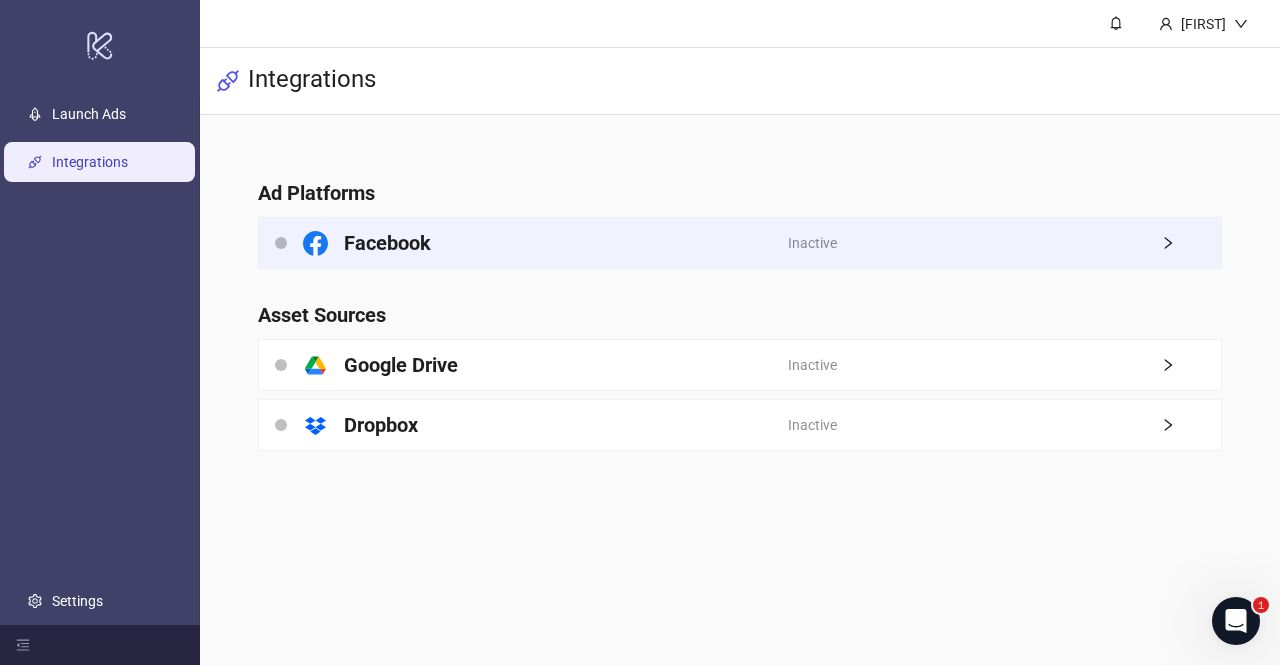 click on "Inactive" at bounding box center (1004, 243) 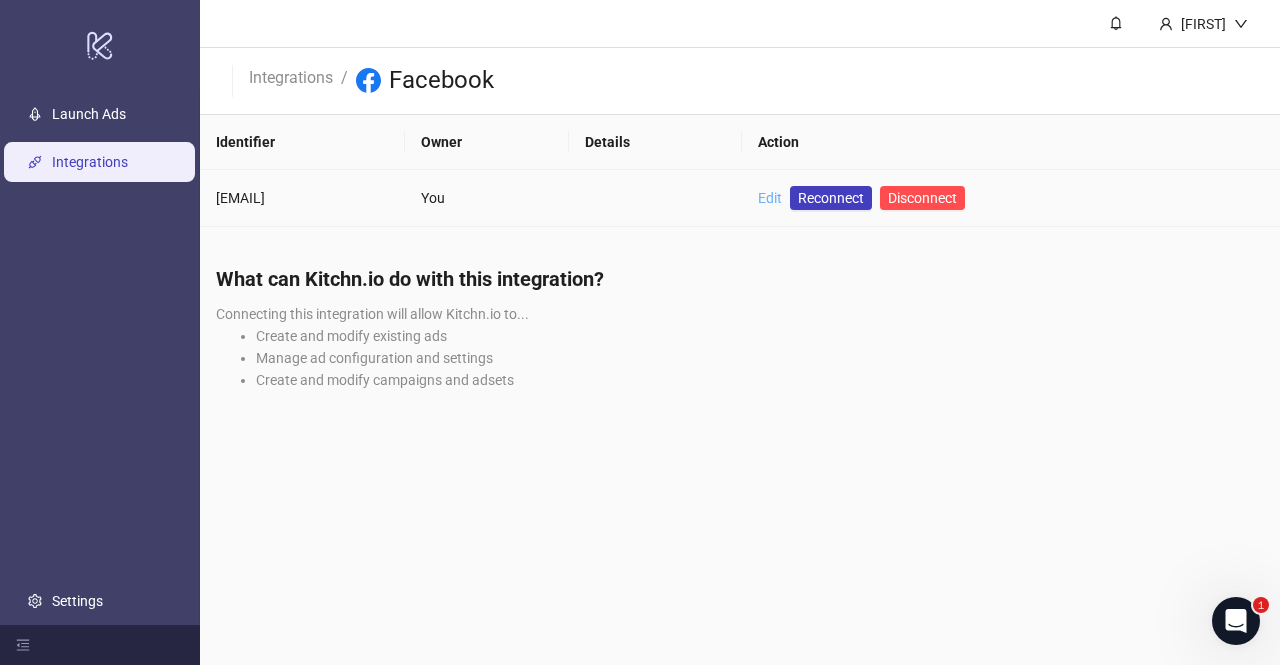 click on "Edit" at bounding box center [770, 198] 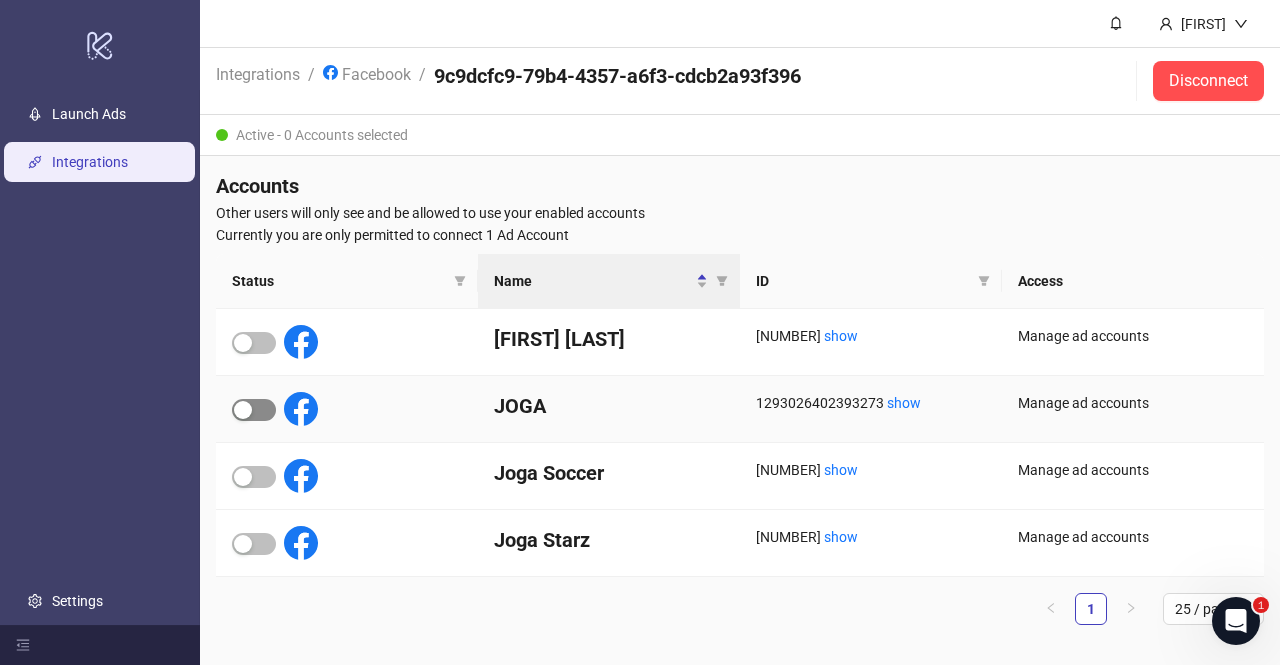 click at bounding box center [243, 410] 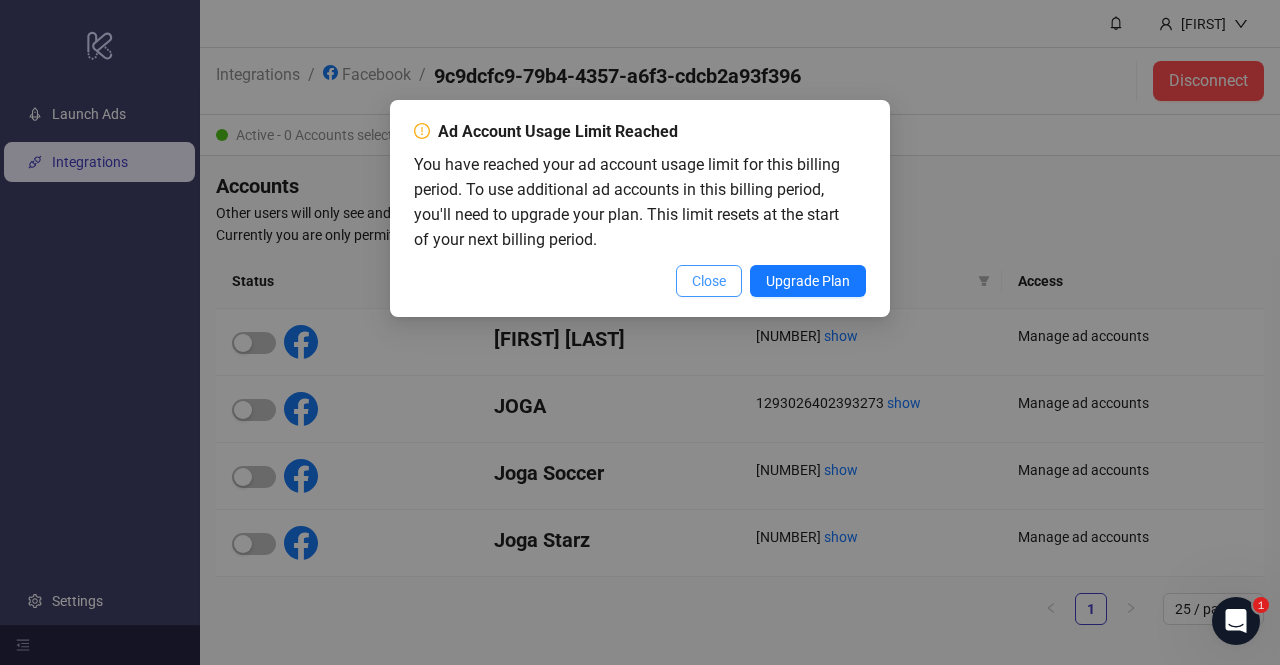 click on "Close" at bounding box center (709, 281) 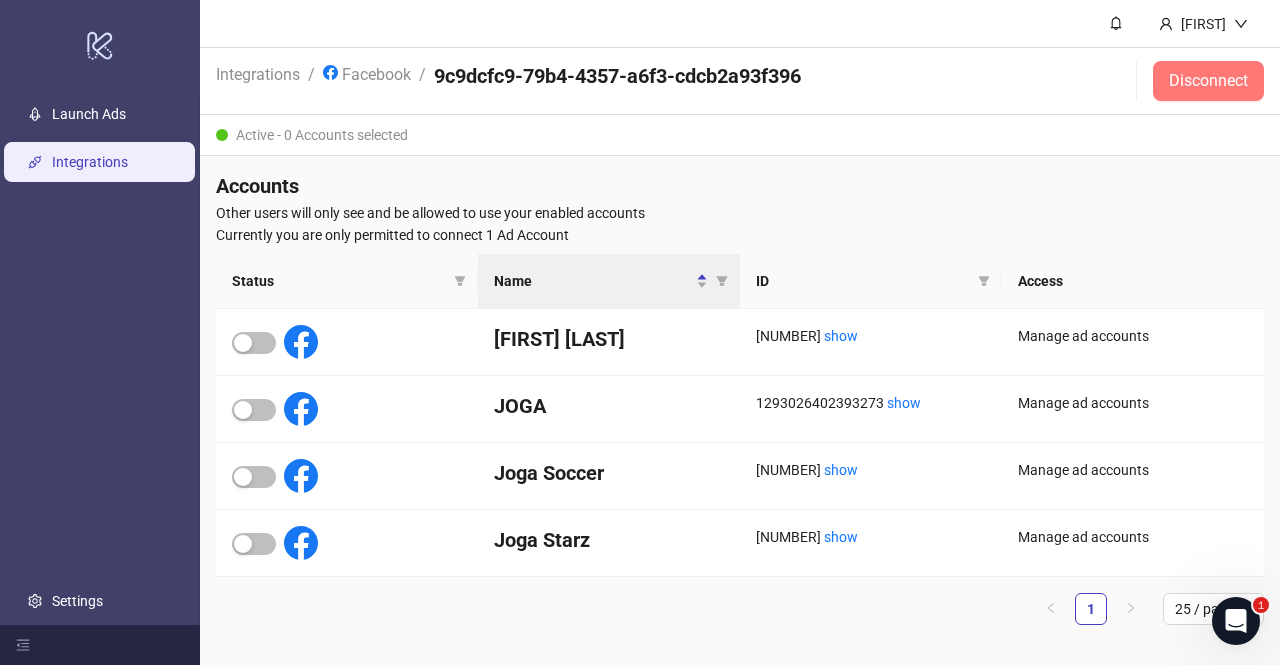 click on "Disconnect" at bounding box center (1208, 81) 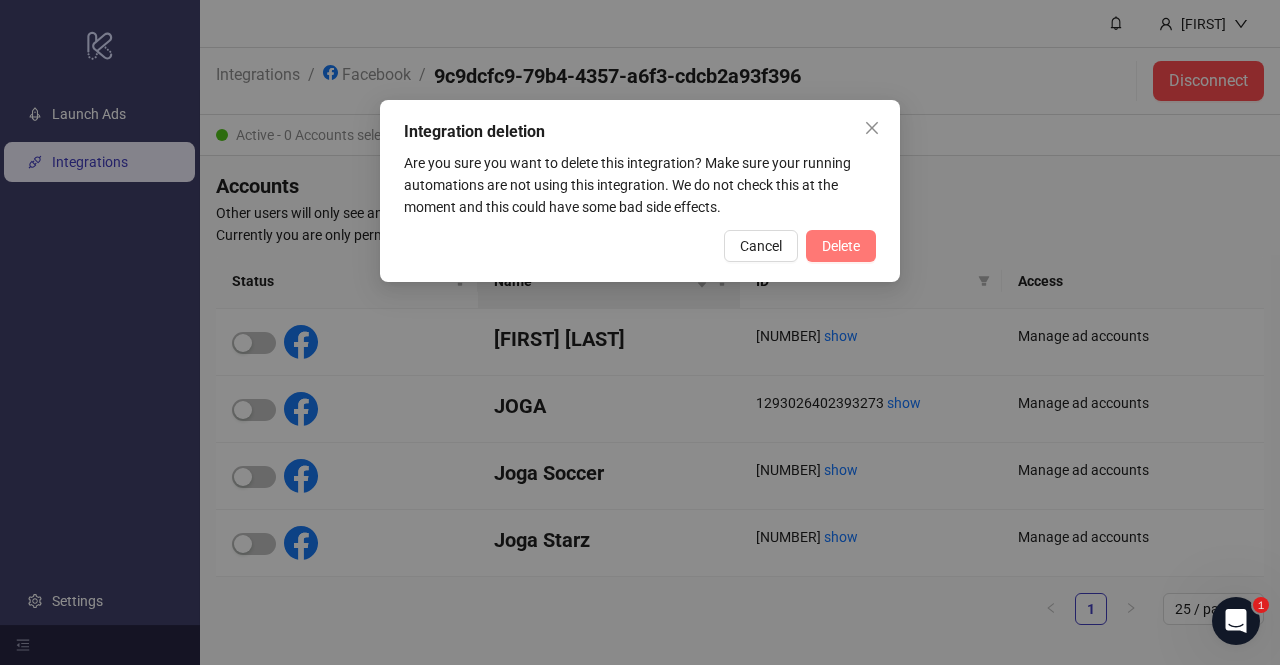 click on "Delete" at bounding box center [841, 246] 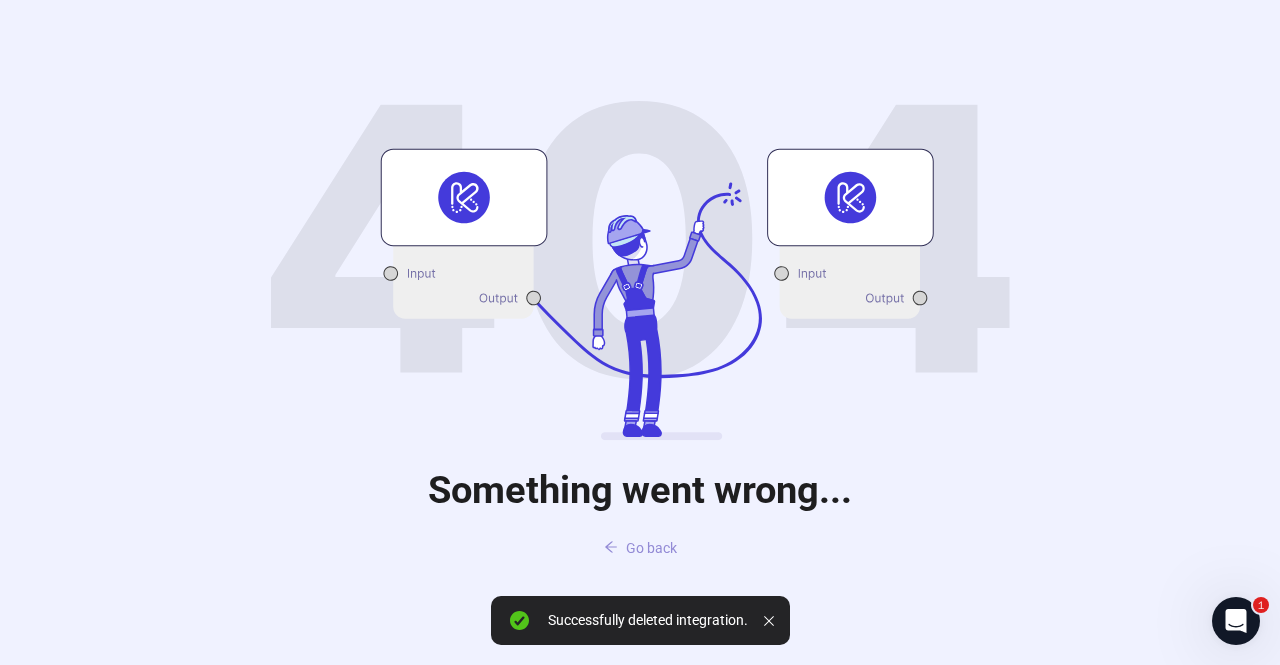 click on "Go back" at bounding box center (640, 548) 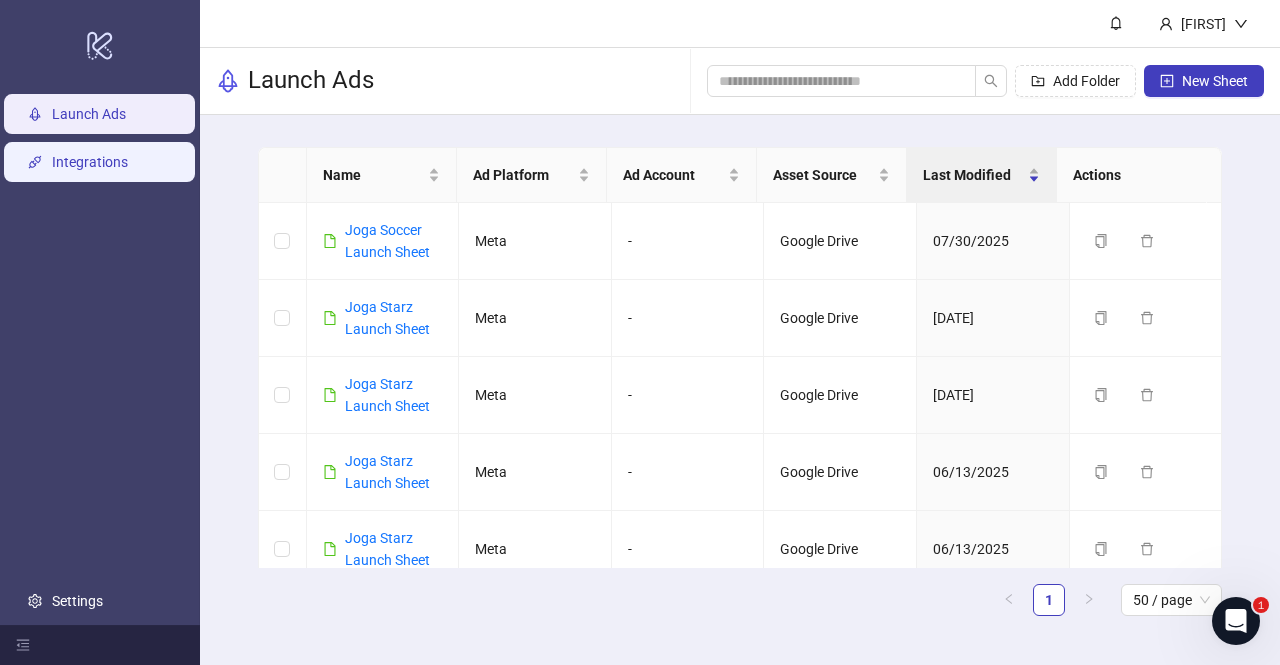 click on "Integrations" at bounding box center [90, 162] 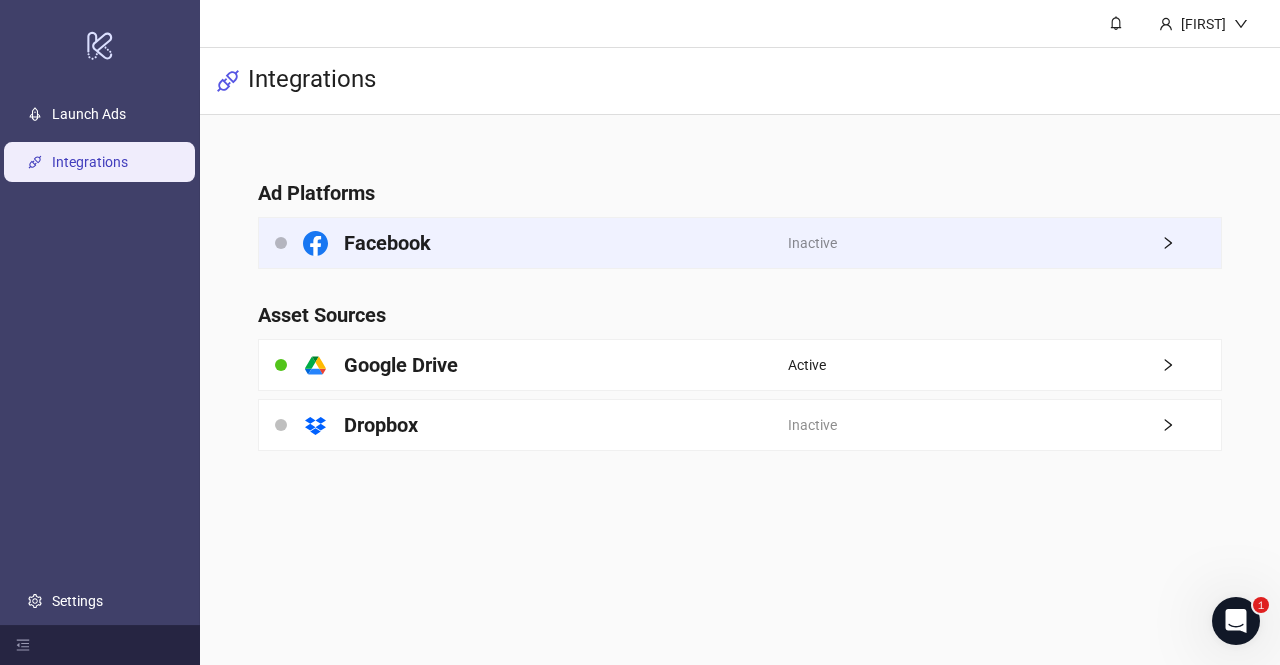 drag, startPoint x: 668, startPoint y: 214, endPoint x: 683, endPoint y: 233, distance: 24.207438 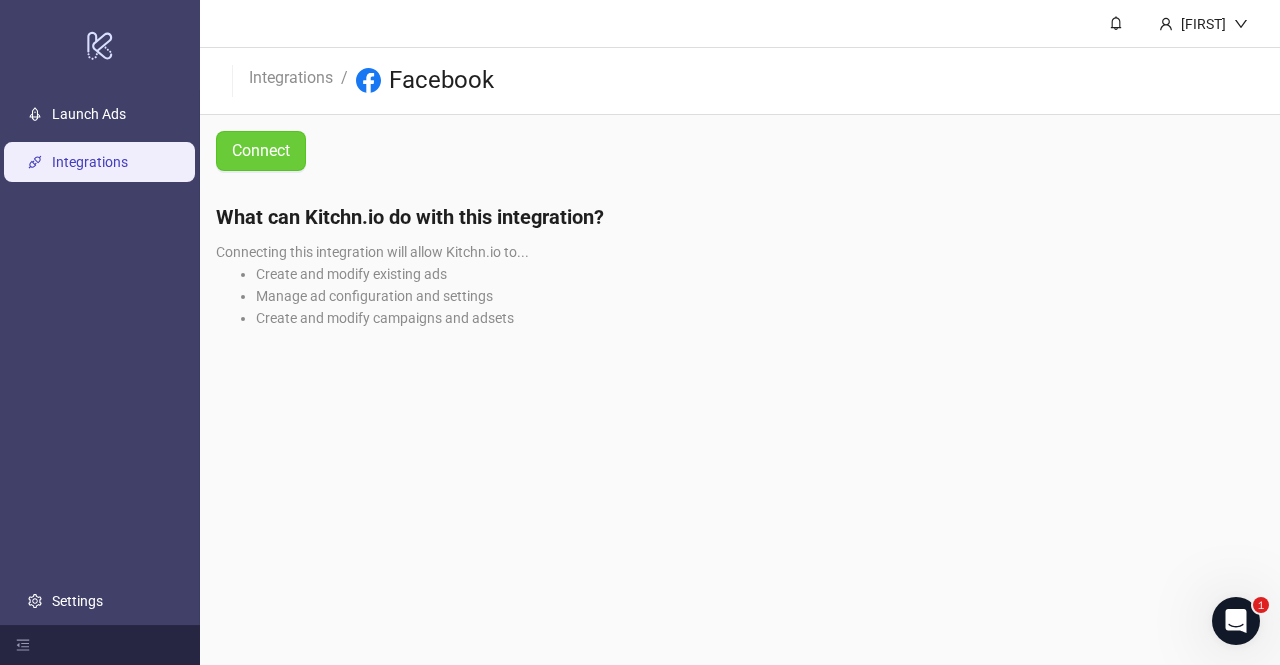 click on "Connect" at bounding box center (261, 150) 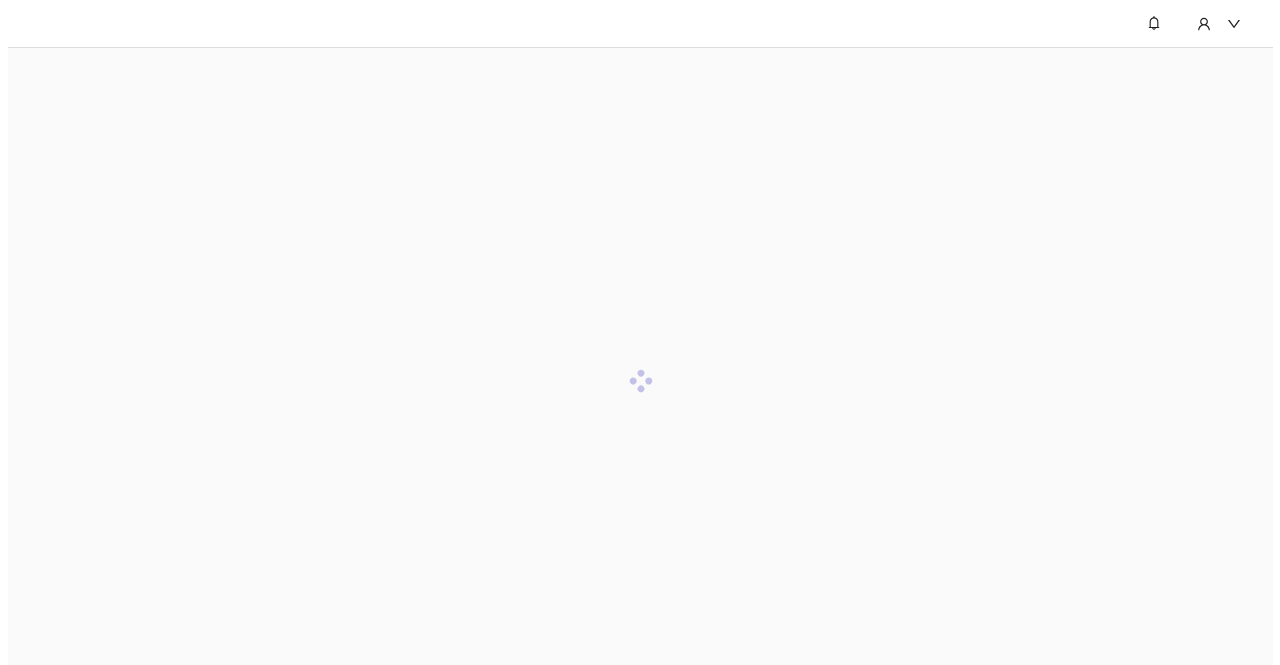 scroll, scrollTop: 0, scrollLeft: 0, axis: both 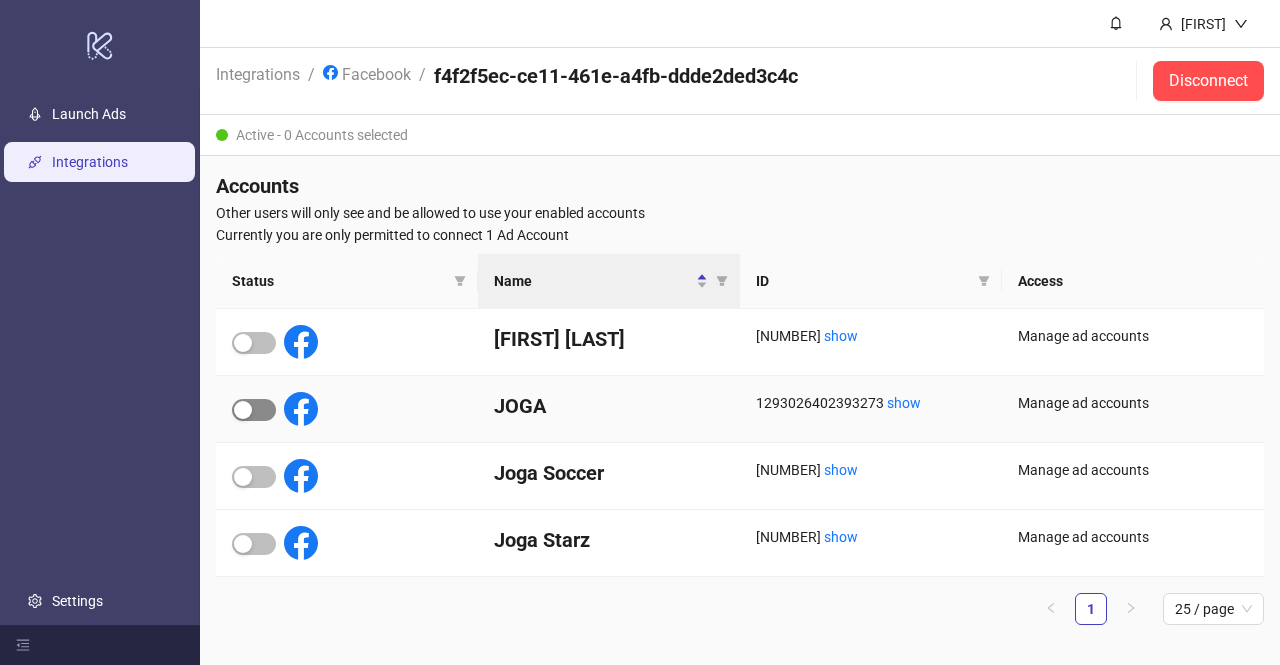 click at bounding box center (243, 410) 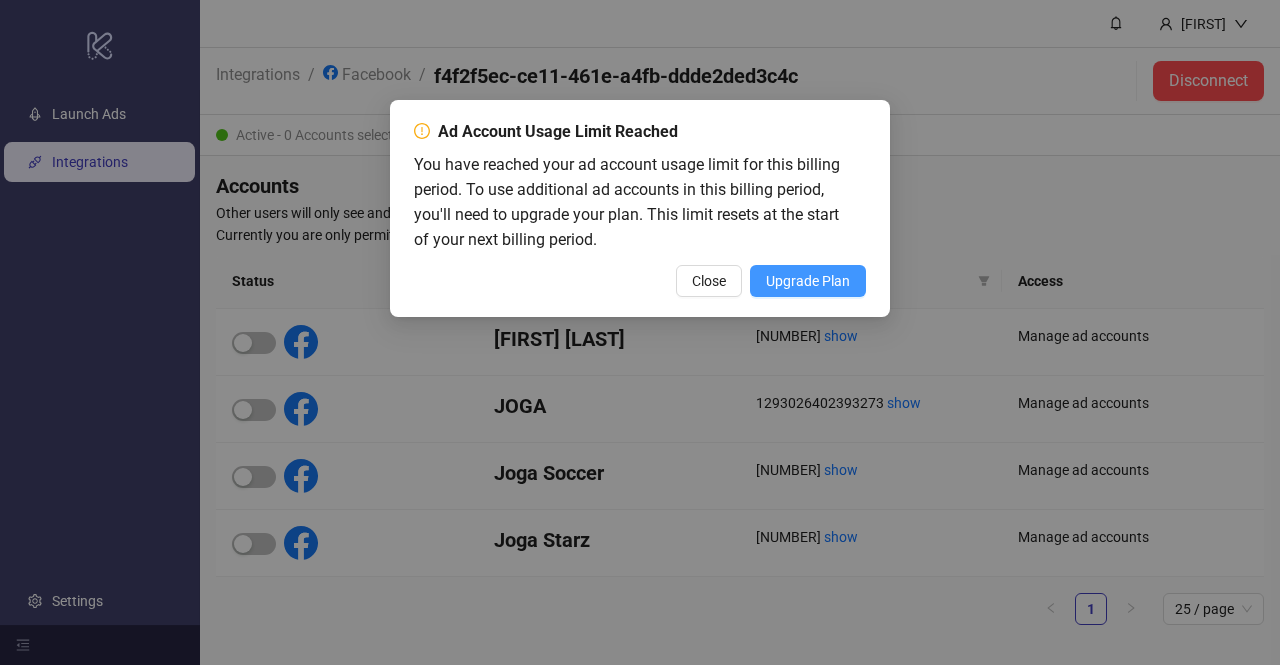 click on "Upgrade Plan" at bounding box center [808, 281] 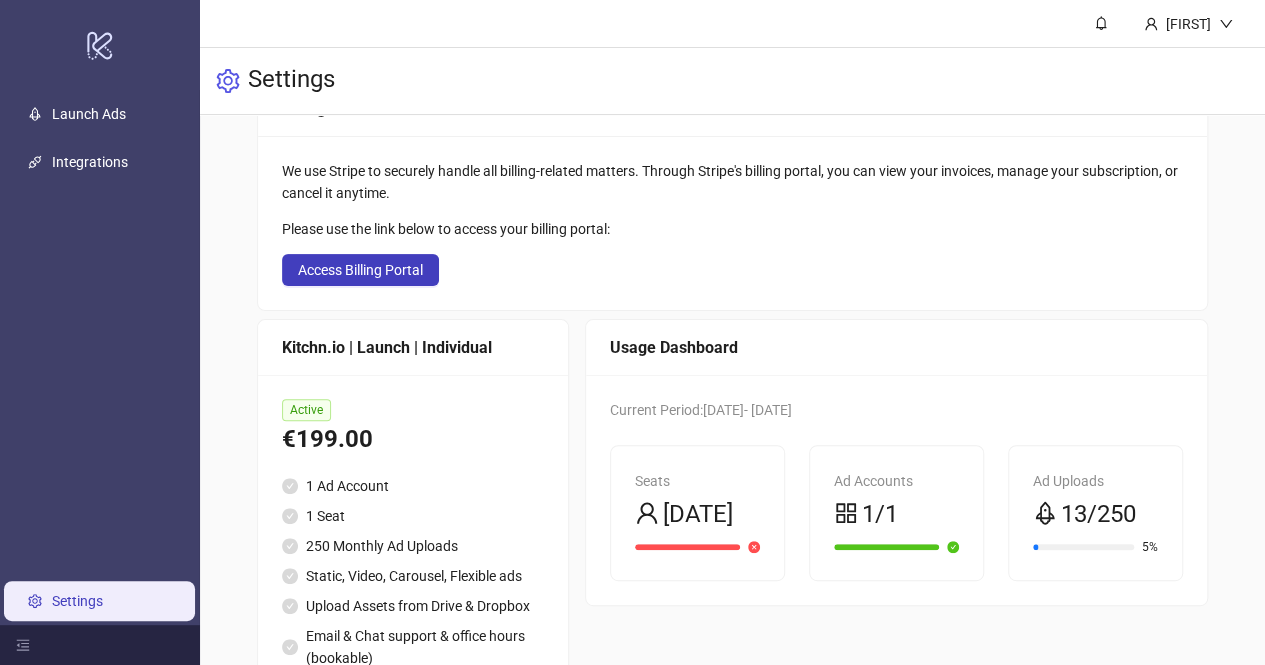 scroll, scrollTop: 128, scrollLeft: 0, axis: vertical 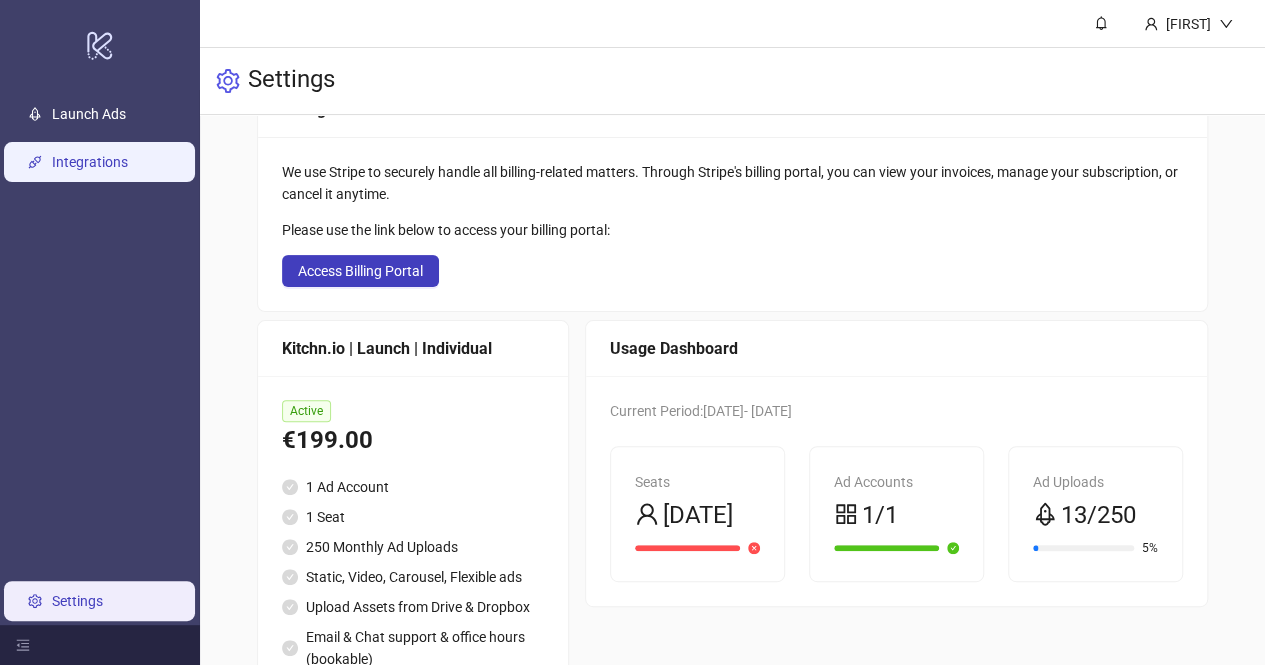 click on "Integrations" at bounding box center [90, 162] 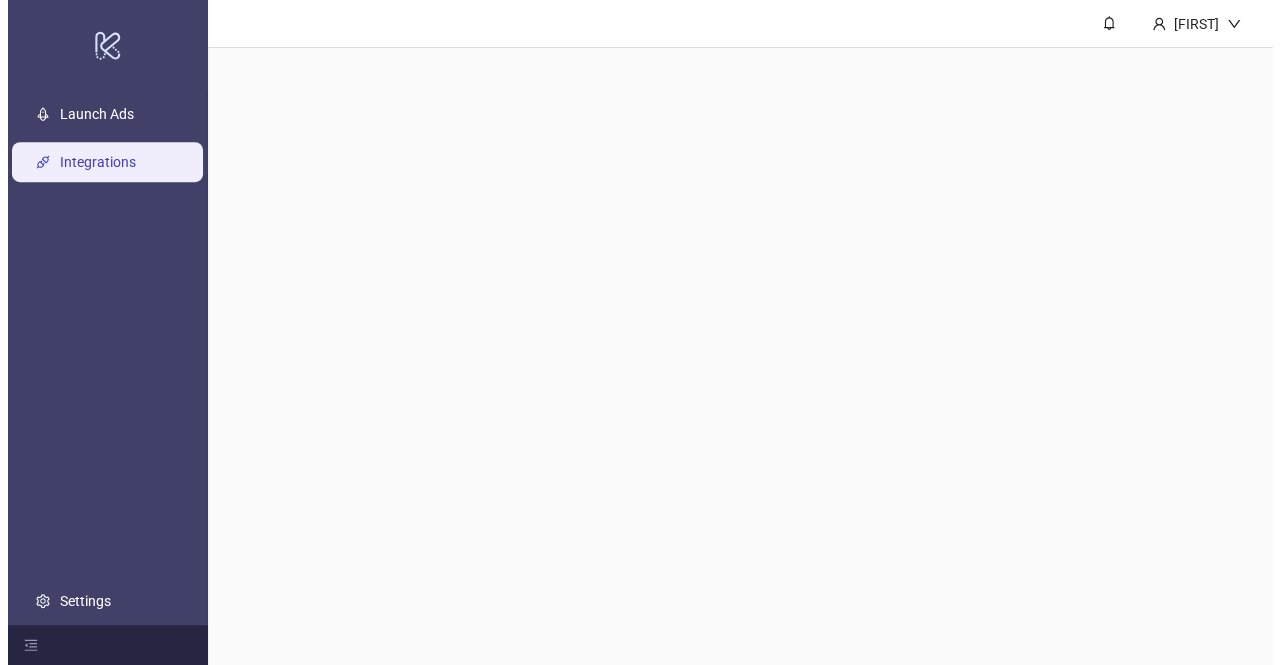 scroll, scrollTop: 0, scrollLeft: 0, axis: both 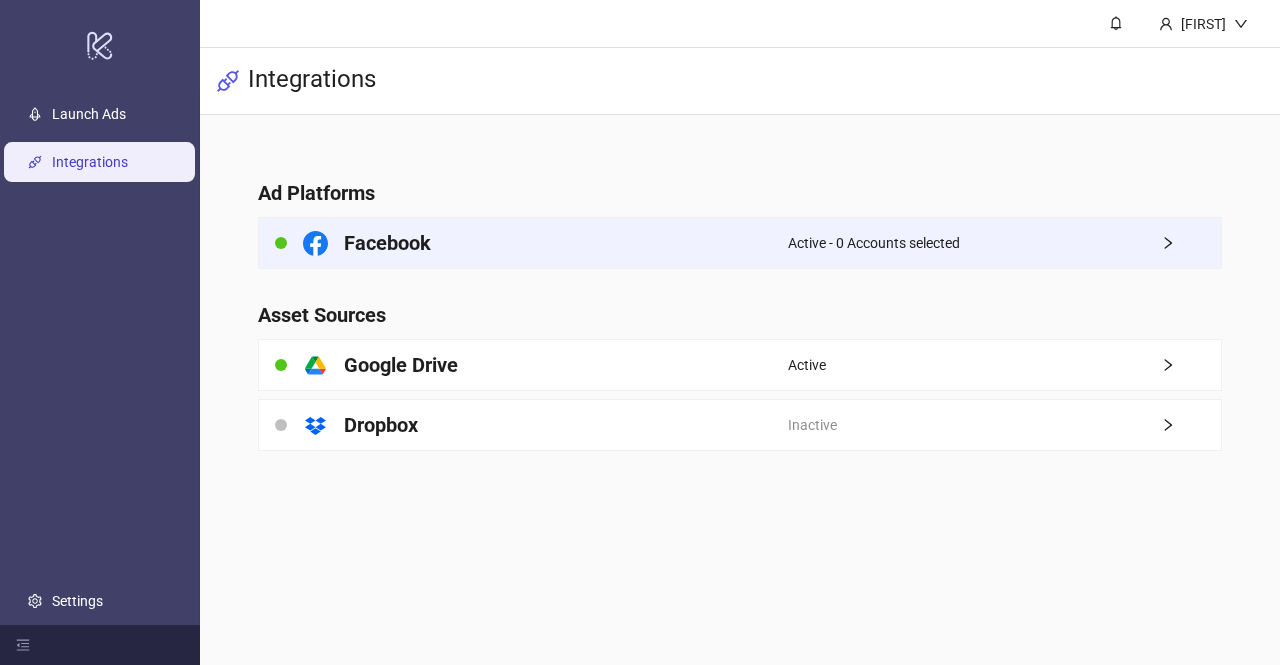 click on "Active - 0 Accounts selected" at bounding box center [874, 243] 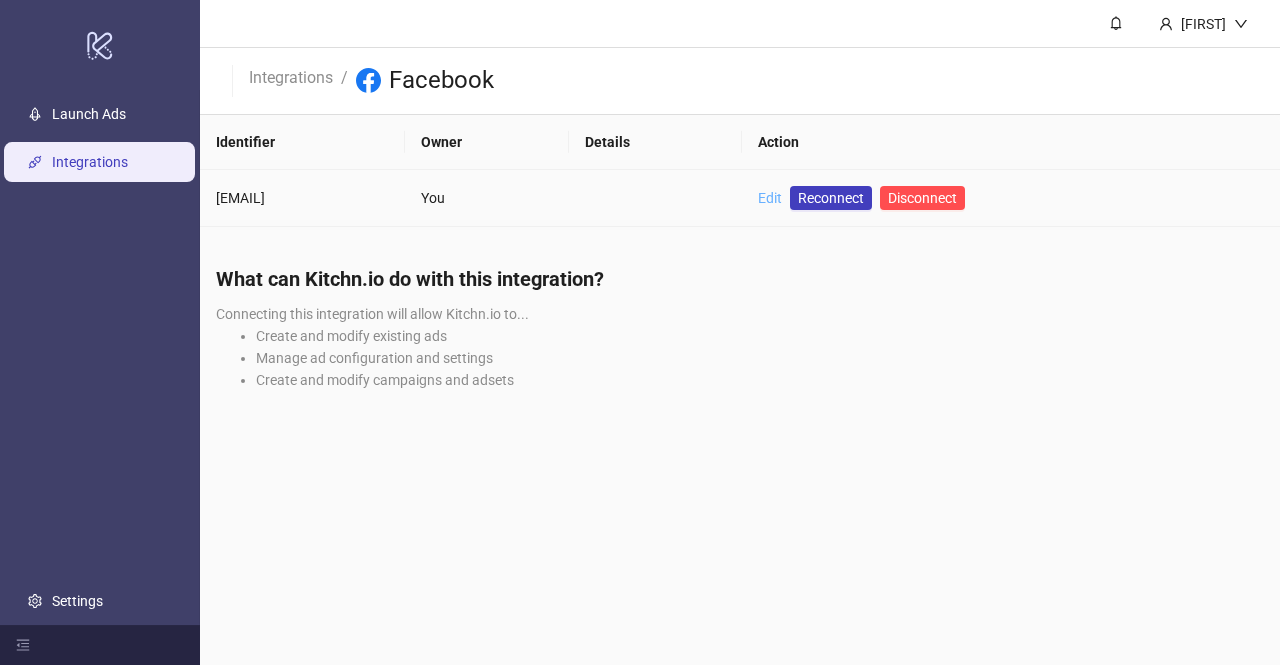 click on "Edit" at bounding box center (770, 198) 